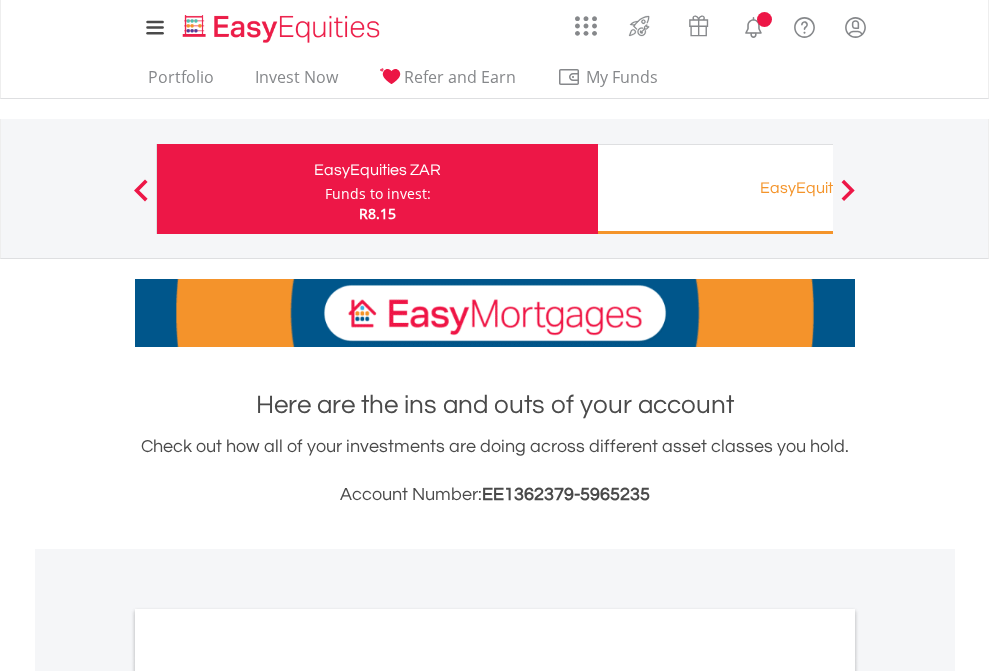 scroll, scrollTop: 0, scrollLeft: 0, axis: both 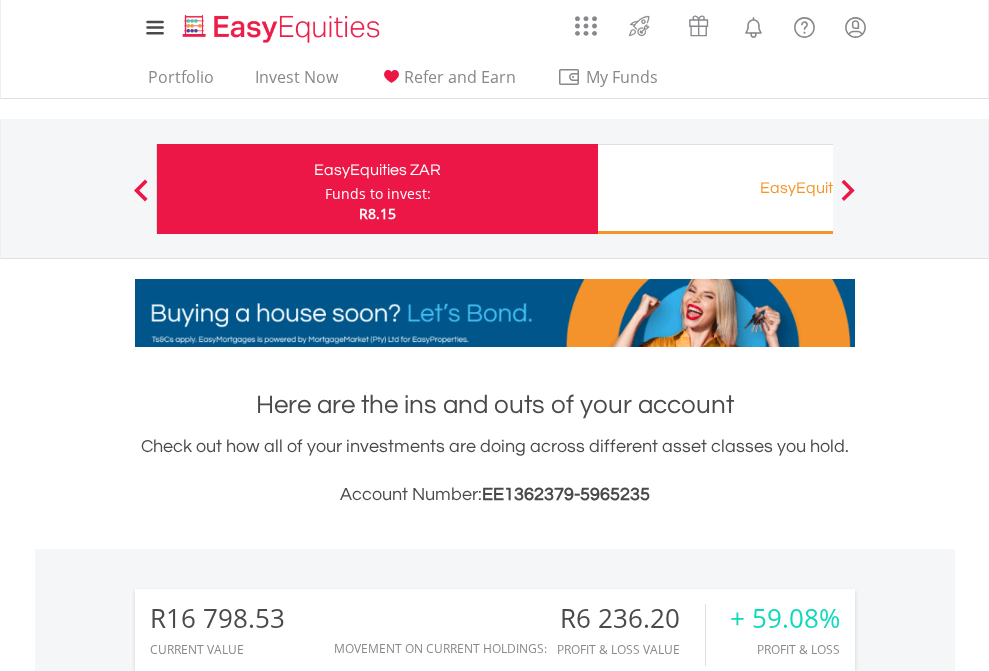 click on "Funds to invest:" at bounding box center (378, 194) 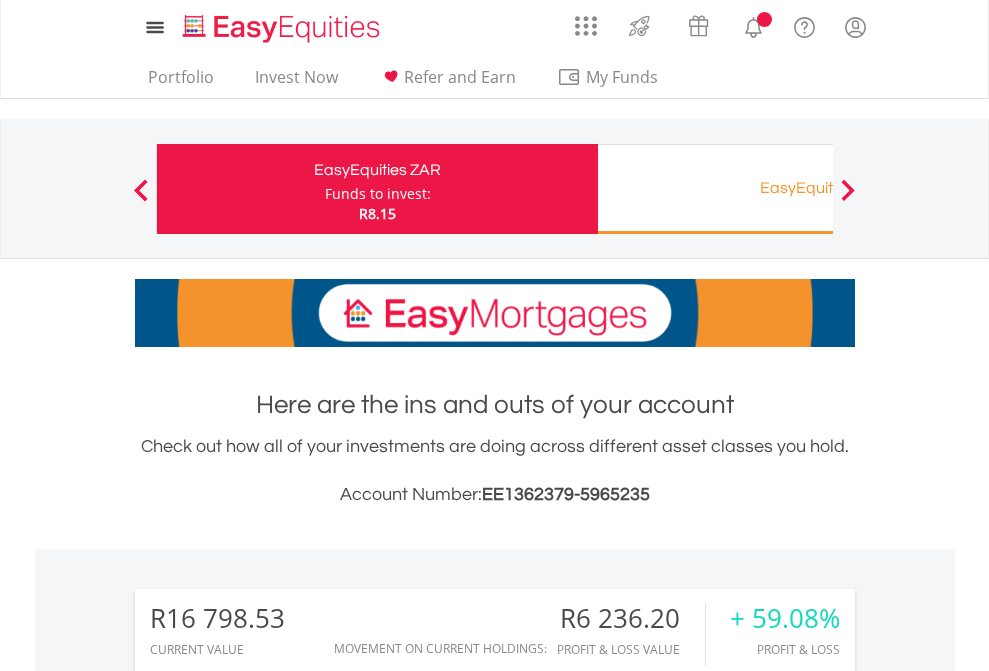 scroll, scrollTop: 0, scrollLeft: 0, axis: both 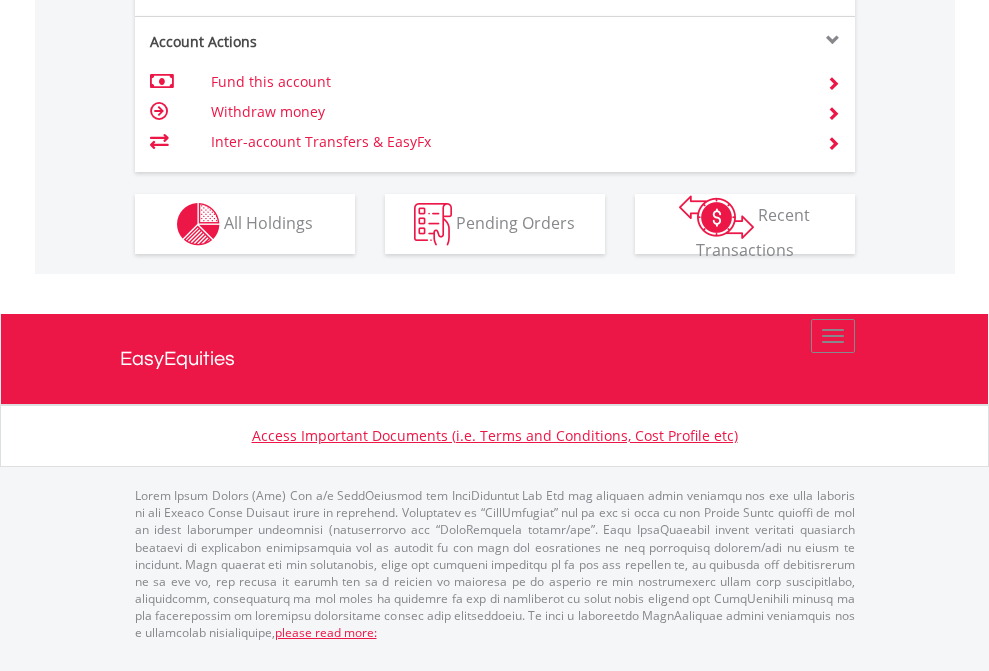 click on "Investment types" at bounding box center (706, -337) 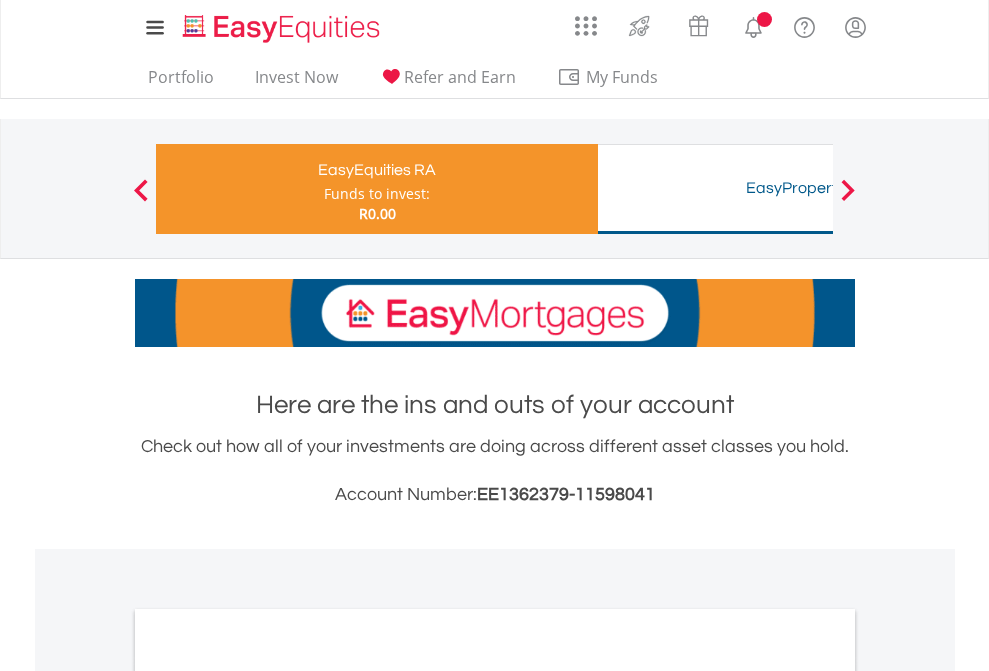 scroll, scrollTop: 0, scrollLeft: 0, axis: both 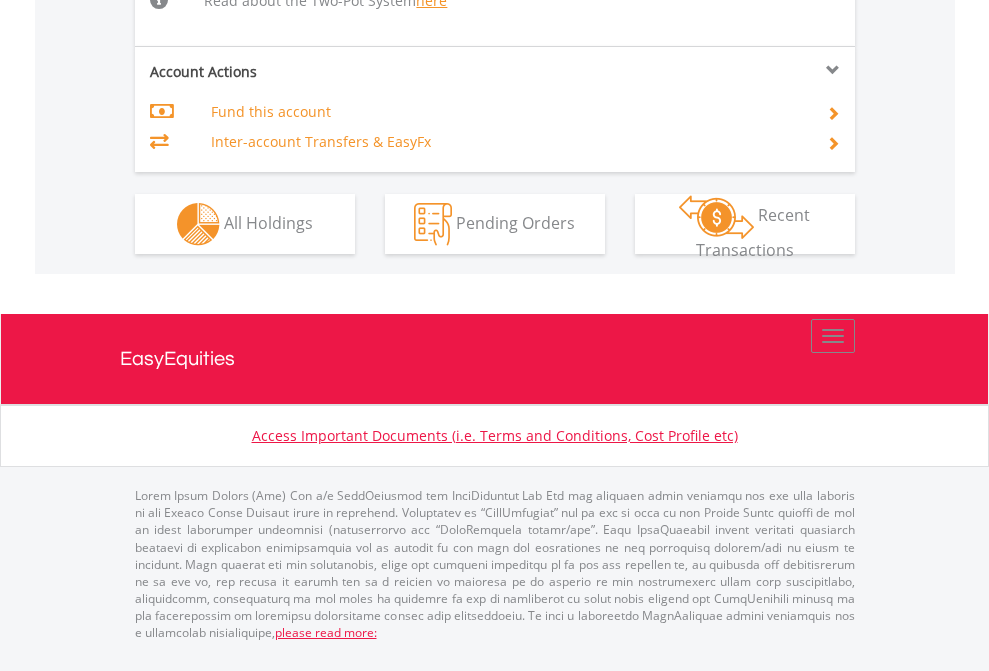 click on "Investment types" at bounding box center (706, -518) 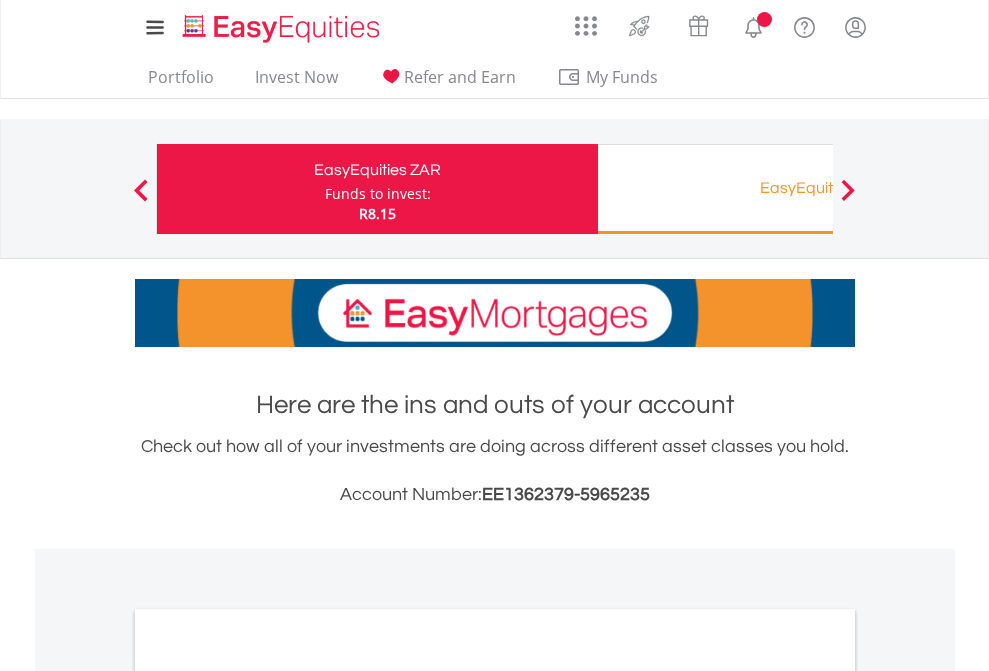 scroll, scrollTop: 1202, scrollLeft: 0, axis: vertical 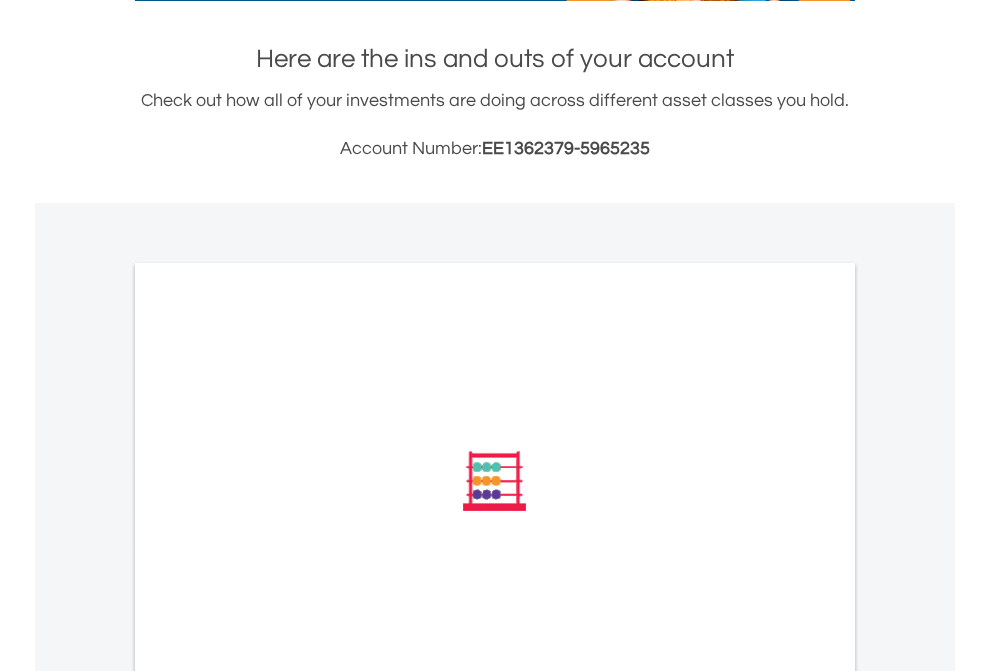 click on "All Holdings" at bounding box center [268, 750] 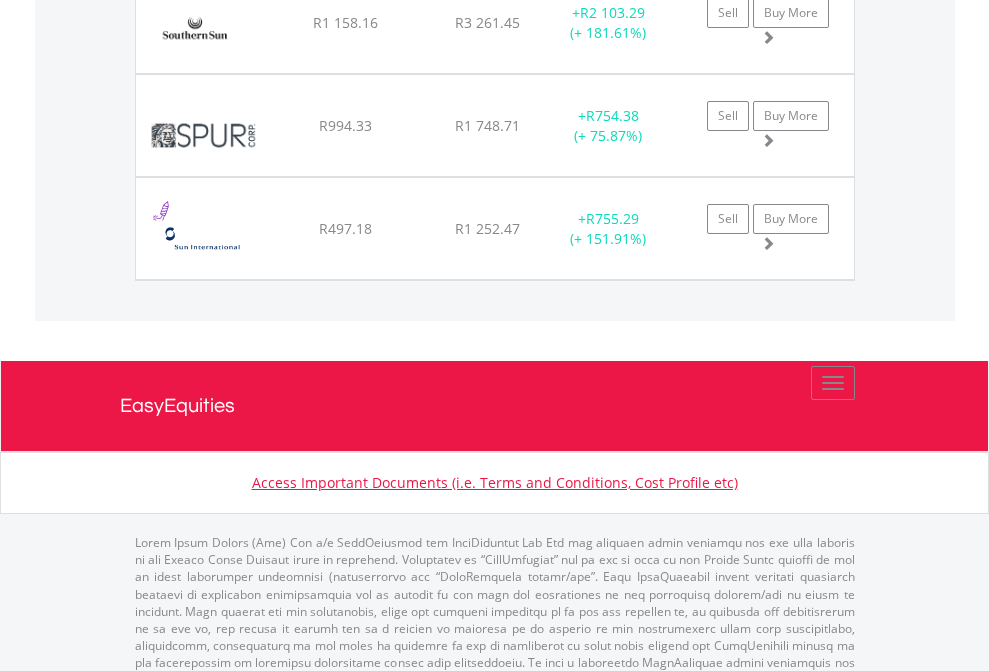 scroll, scrollTop: 2345, scrollLeft: 0, axis: vertical 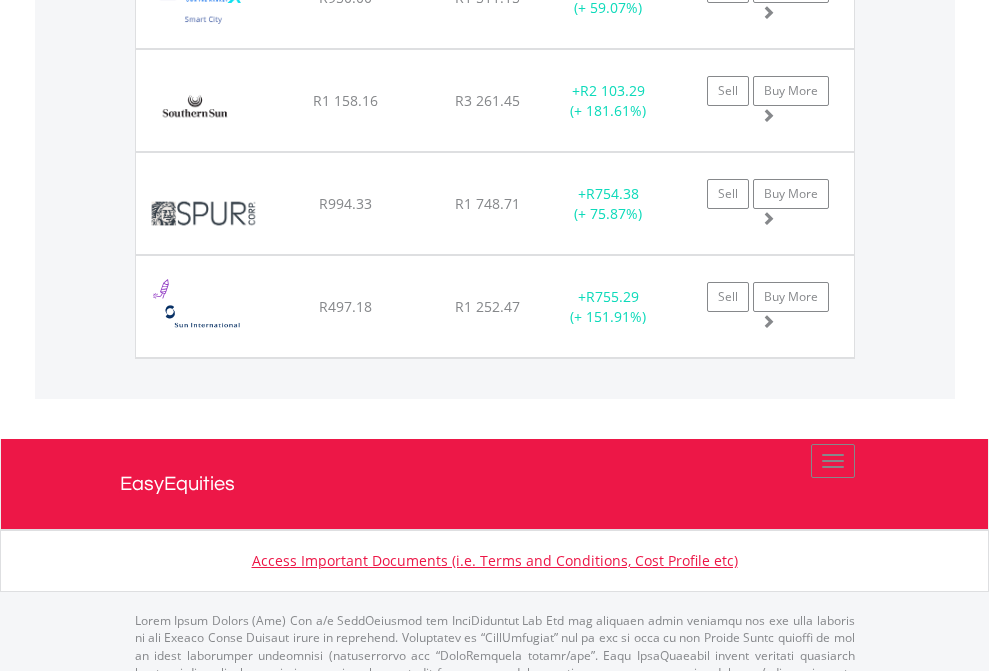 click on "EasyEquities RA" at bounding box center (818, -2157) 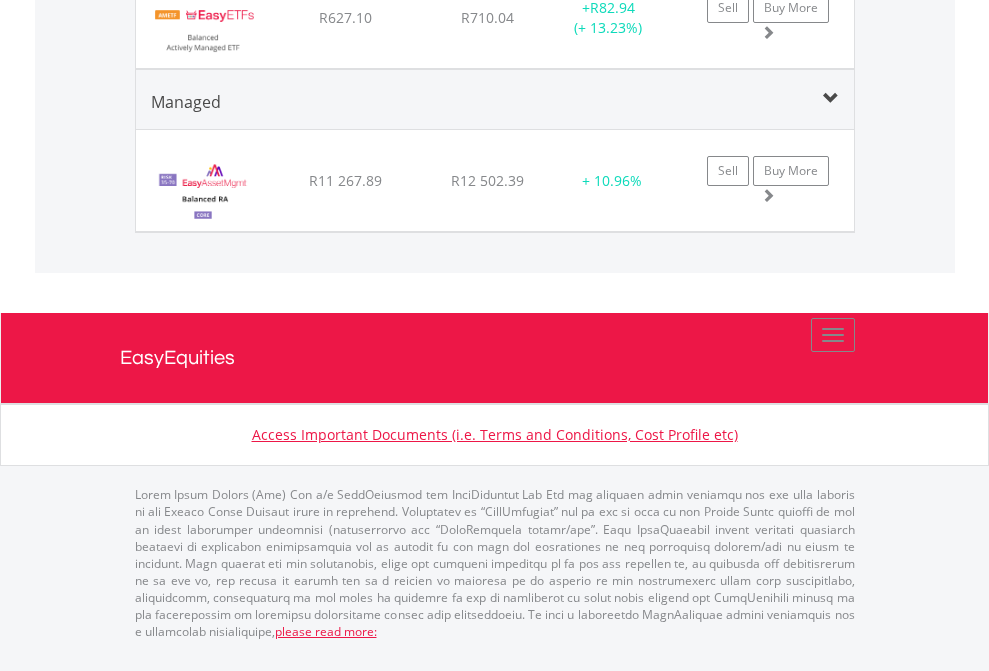 scroll, scrollTop: 2305, scrollLeft: 0, axis: vertical 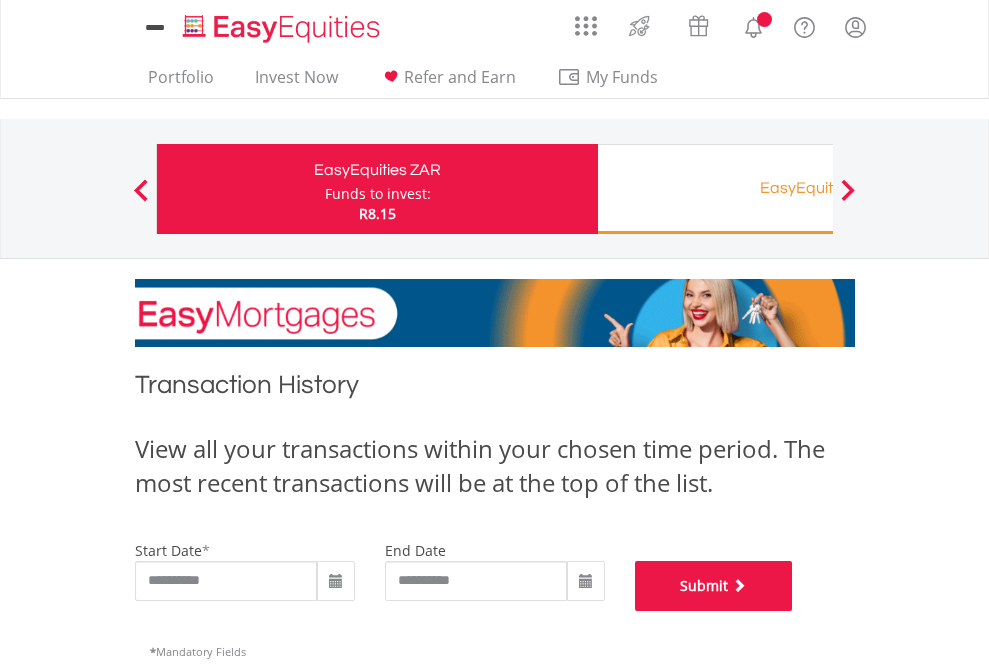 click on "Submit" at bounding box center (714, 586) 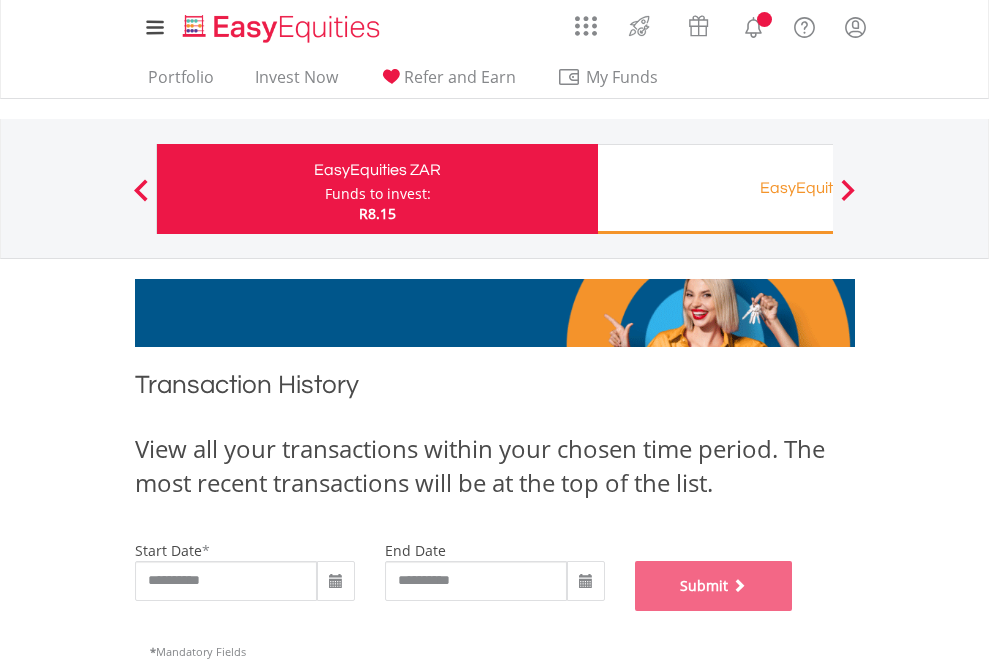scroll, scrollTop: 811, scrollLeft: 0, axis: vertical 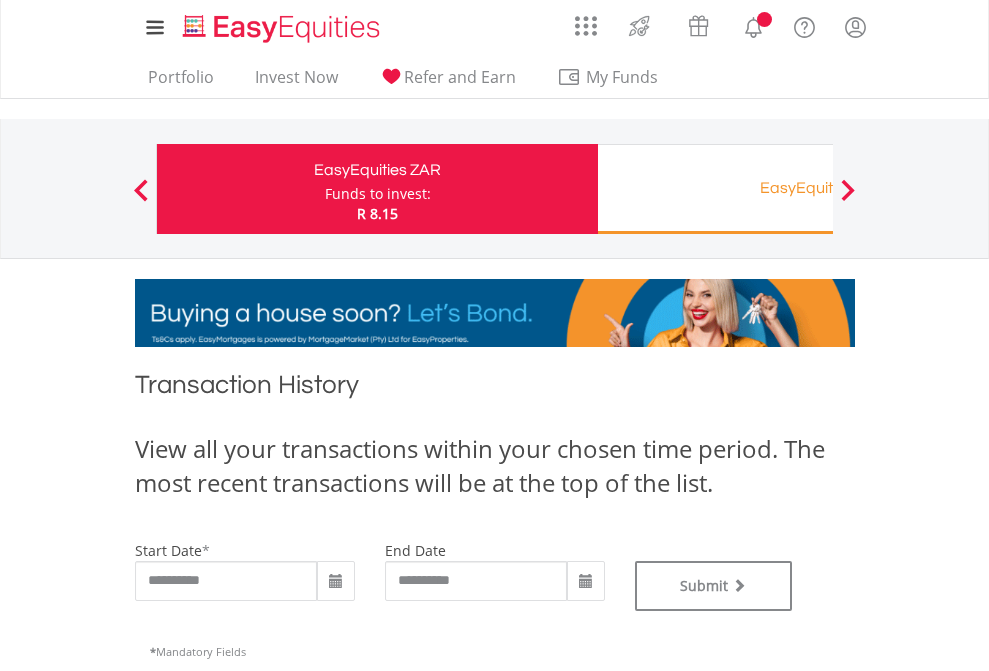click on "EasyEquities RA" at bounding box center [818, 188] 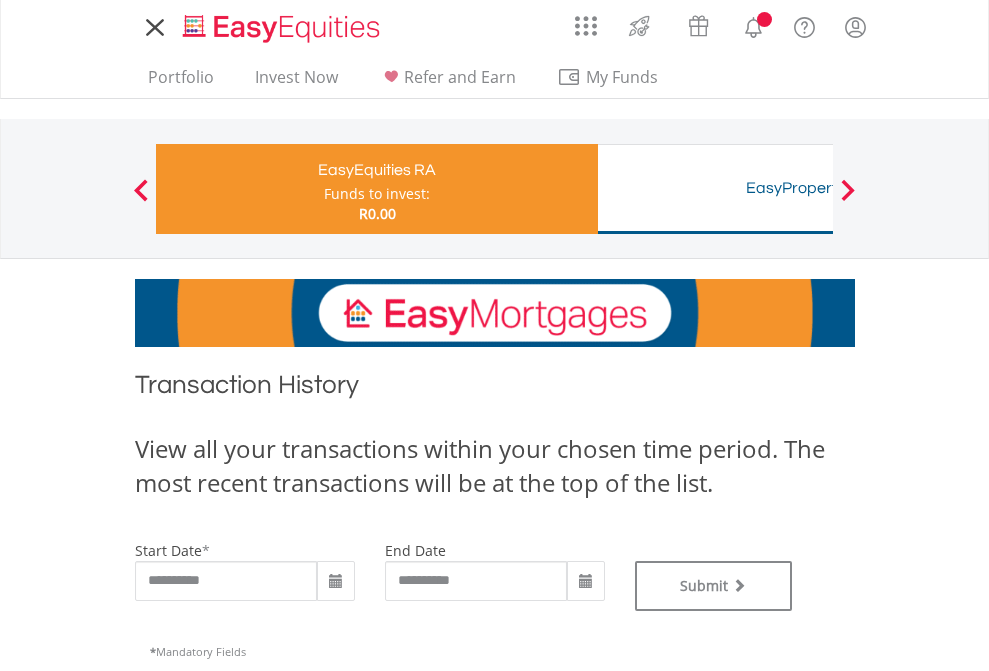 scroll, scrollTop: 0, scrollLeft: 0, axis: both 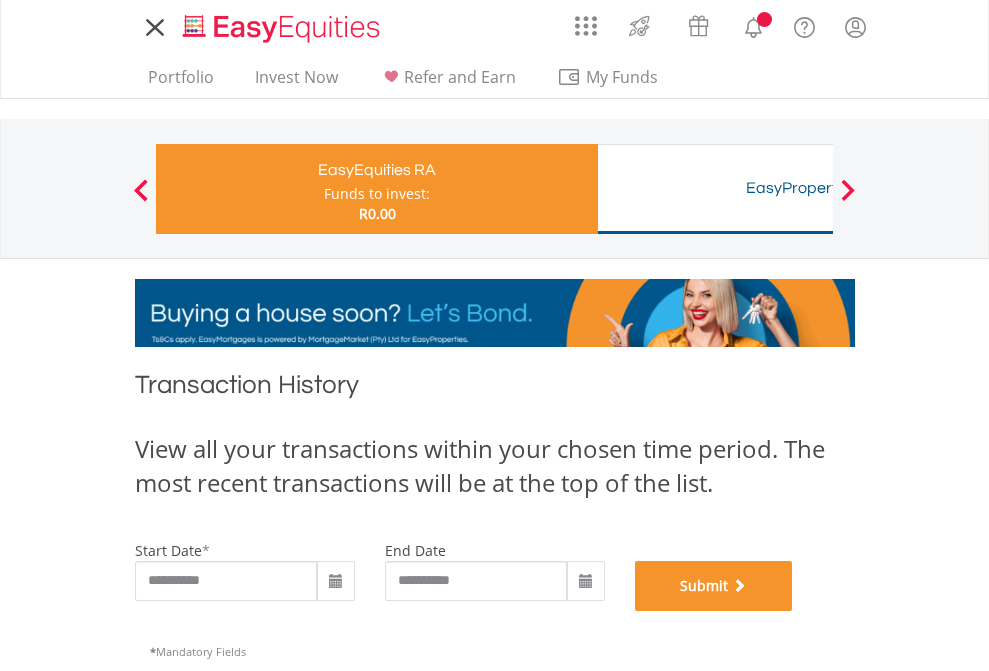 click on "Submit" at bounding box center (714, 586) 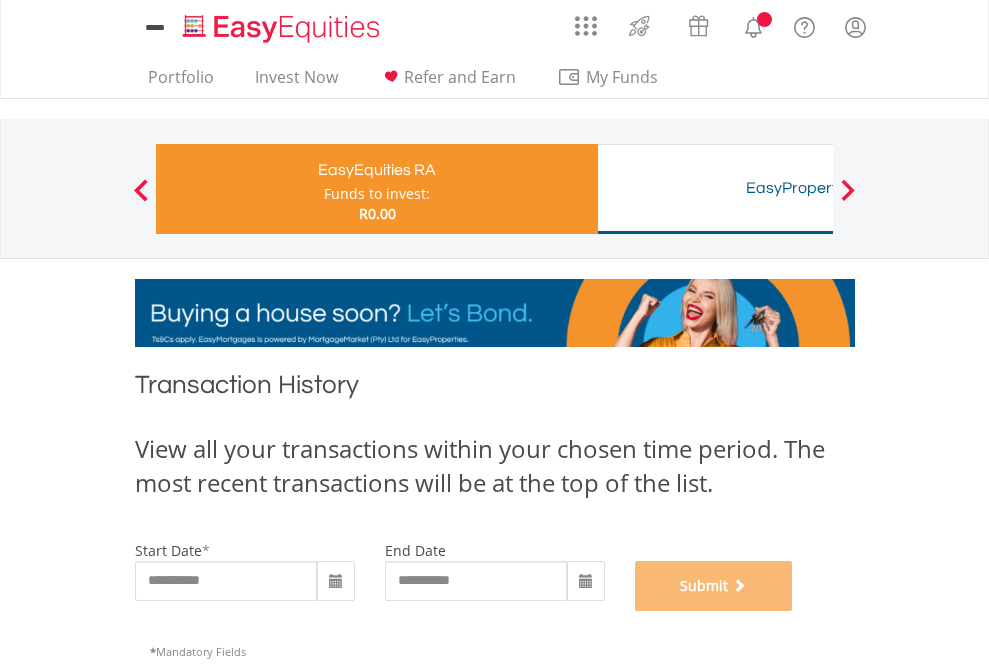scroll, scrollTop: 811, scrollLeft: 0, axis: vertical 